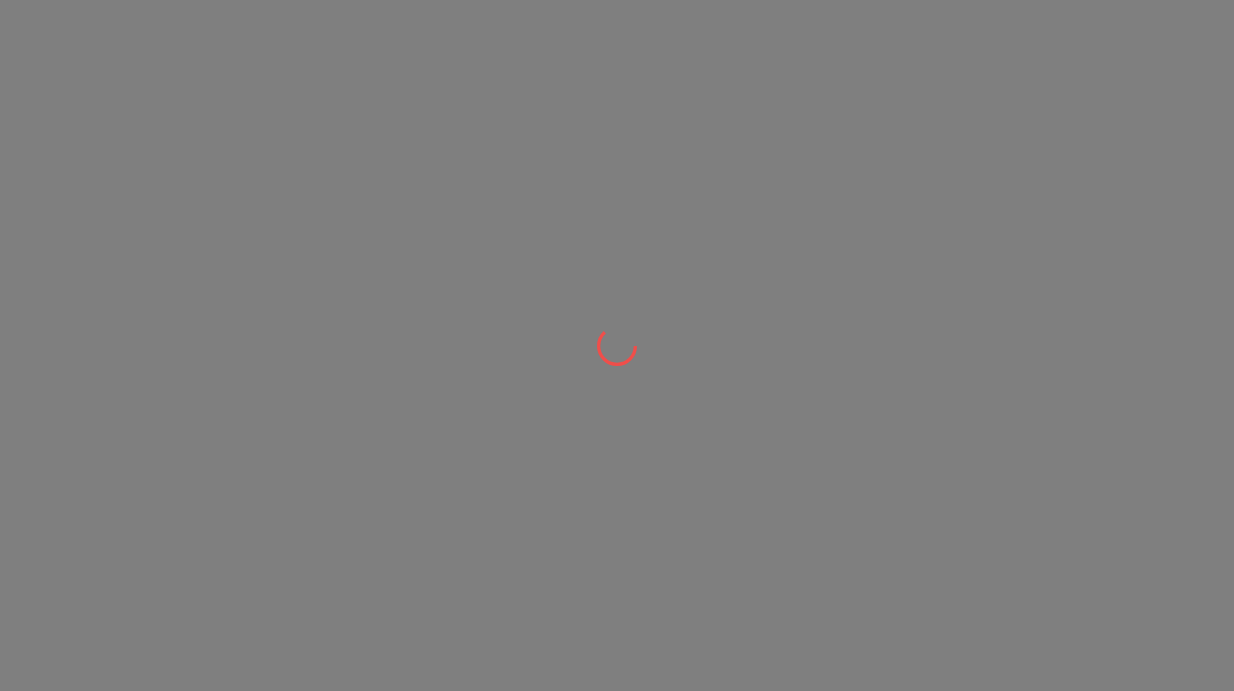 scroll, scrollTop: 0, scrollLeft: 0, axis: both 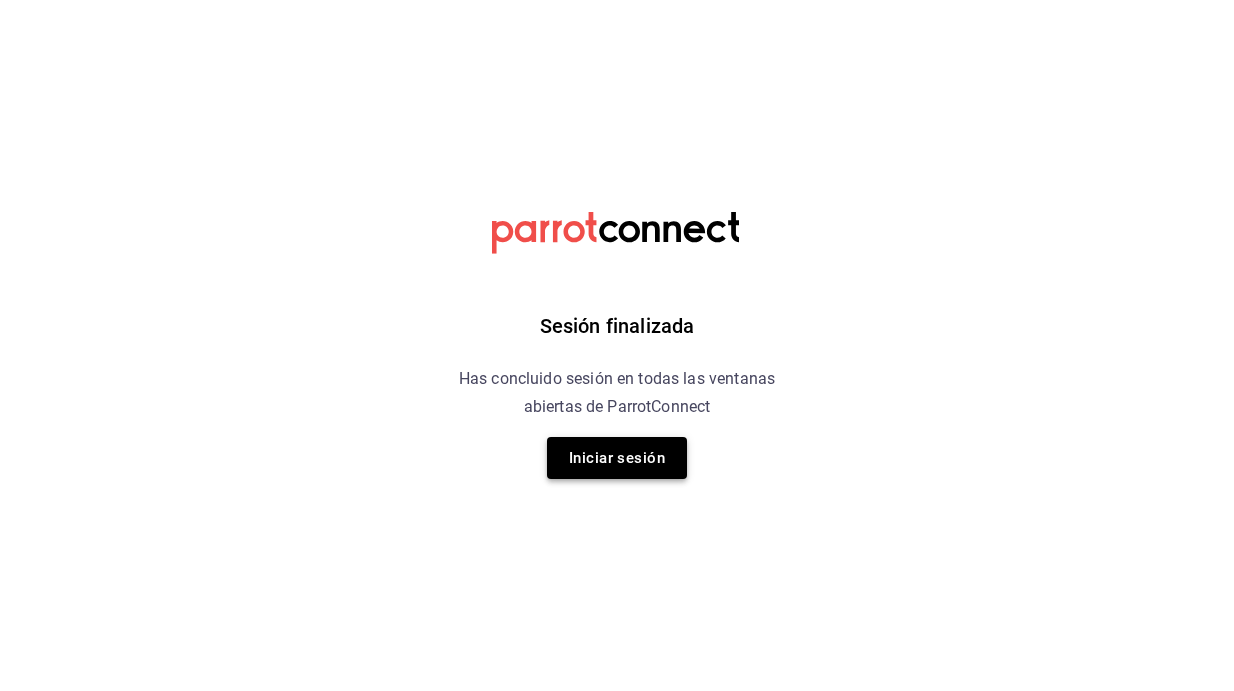 click on "Iniciar sesión" at bounding box center (617, 458) 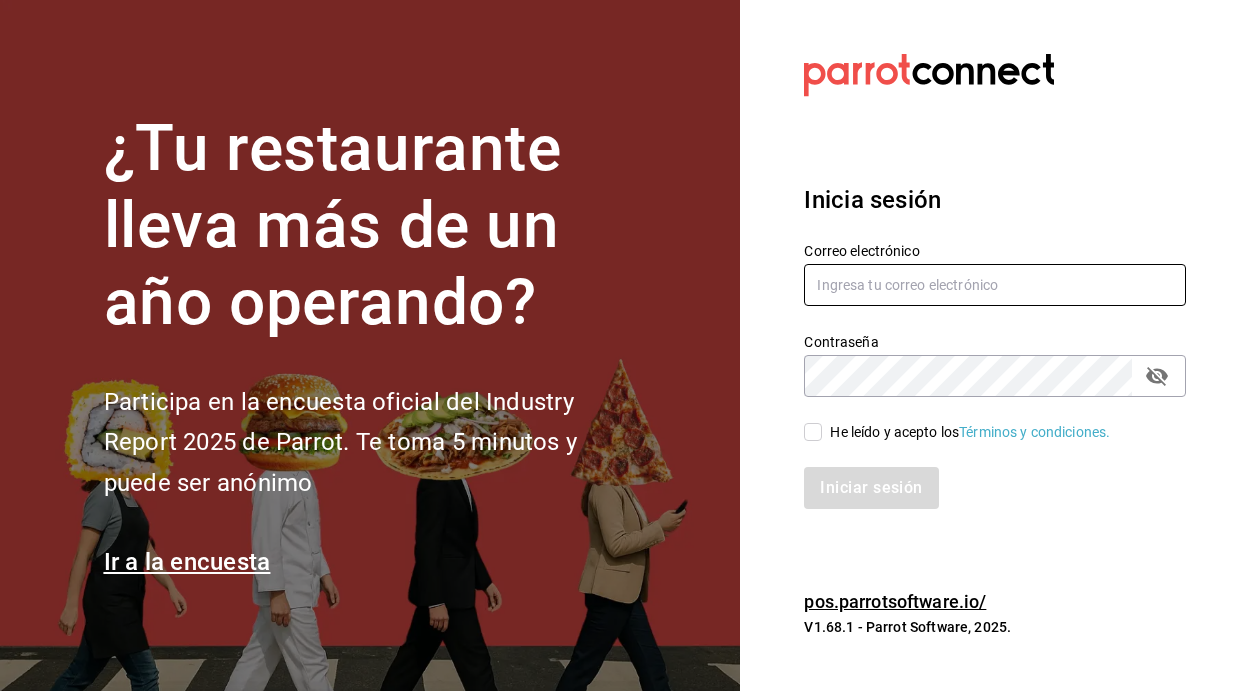 type on "mutliser@chilaquilazzos.com" 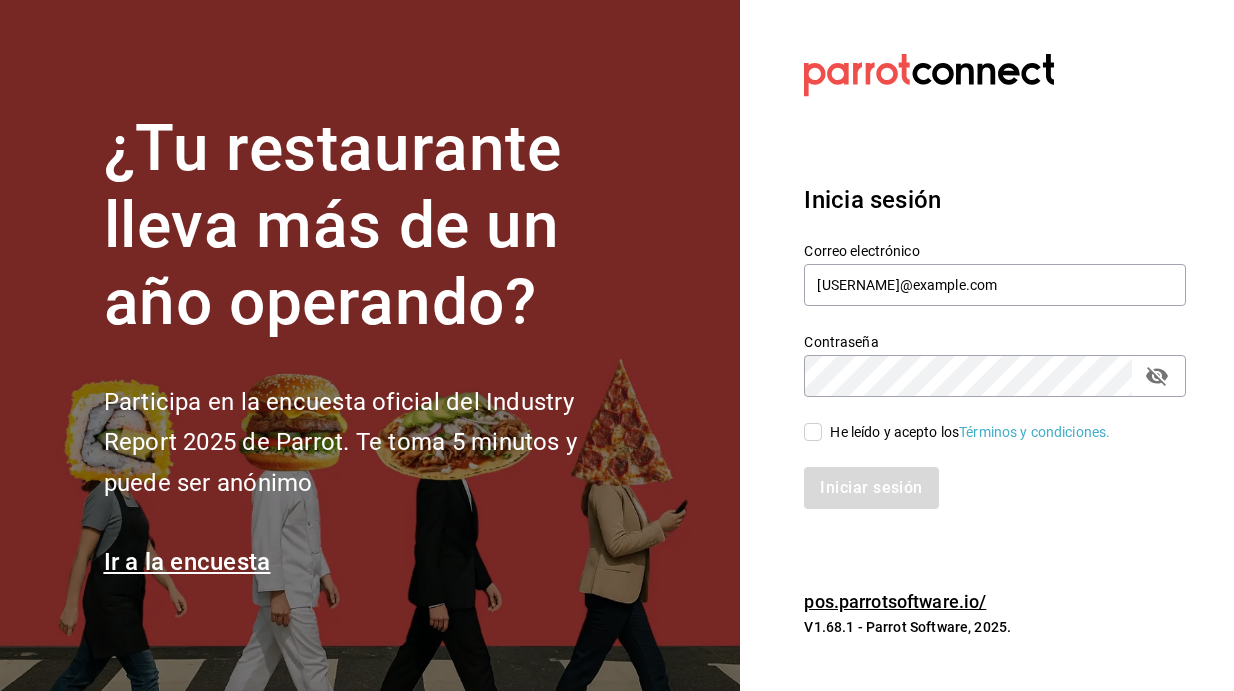 click on "He leído y acepto los  Términos y condiciones." at bounding box center (813, 432) 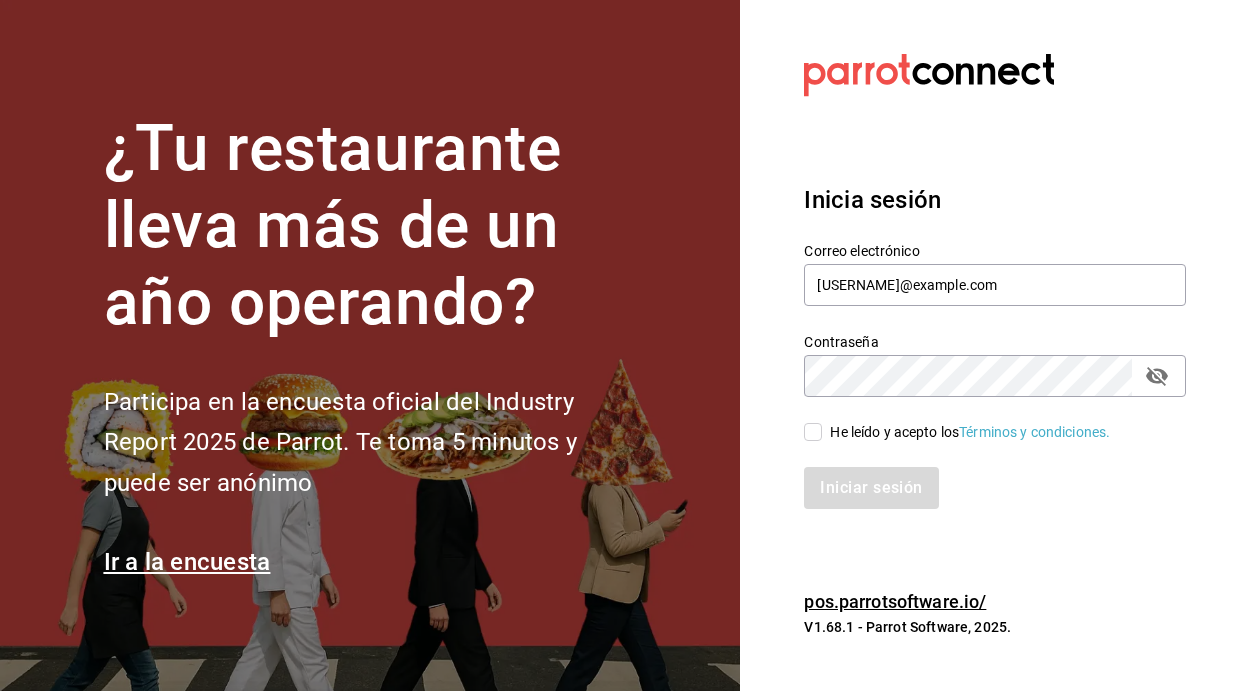 checkbox on "true" 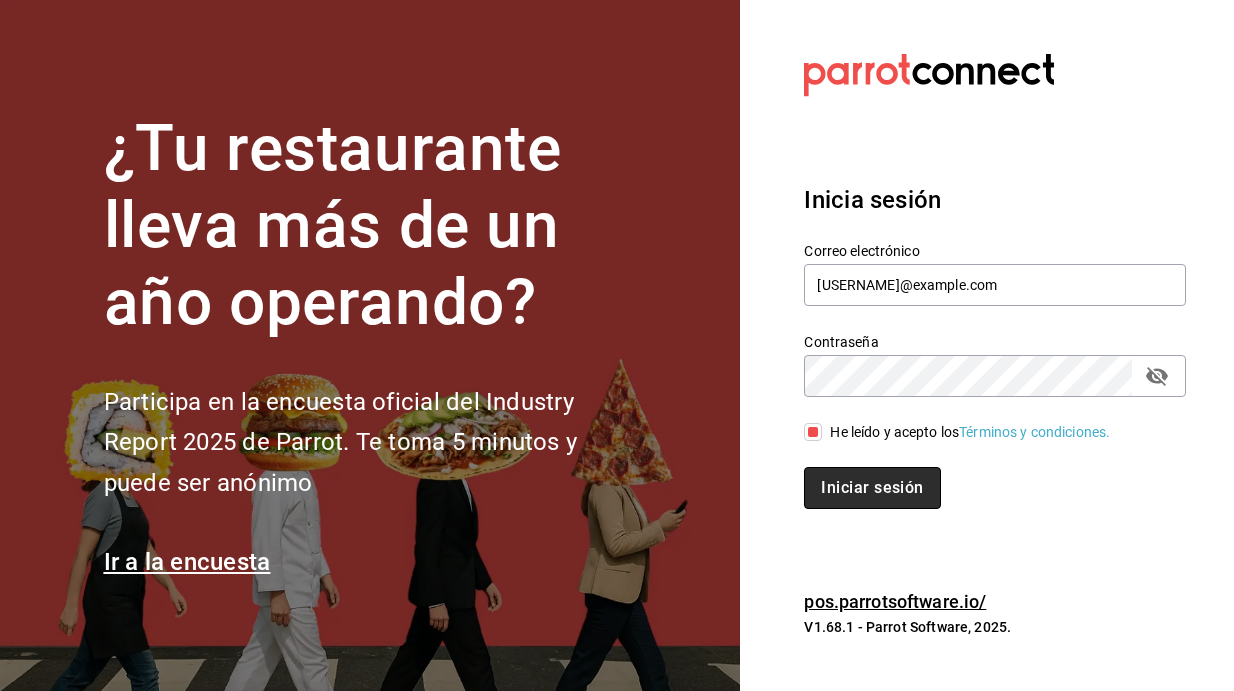 click on "Iniciar sesión" at bounding box center [872, 488] 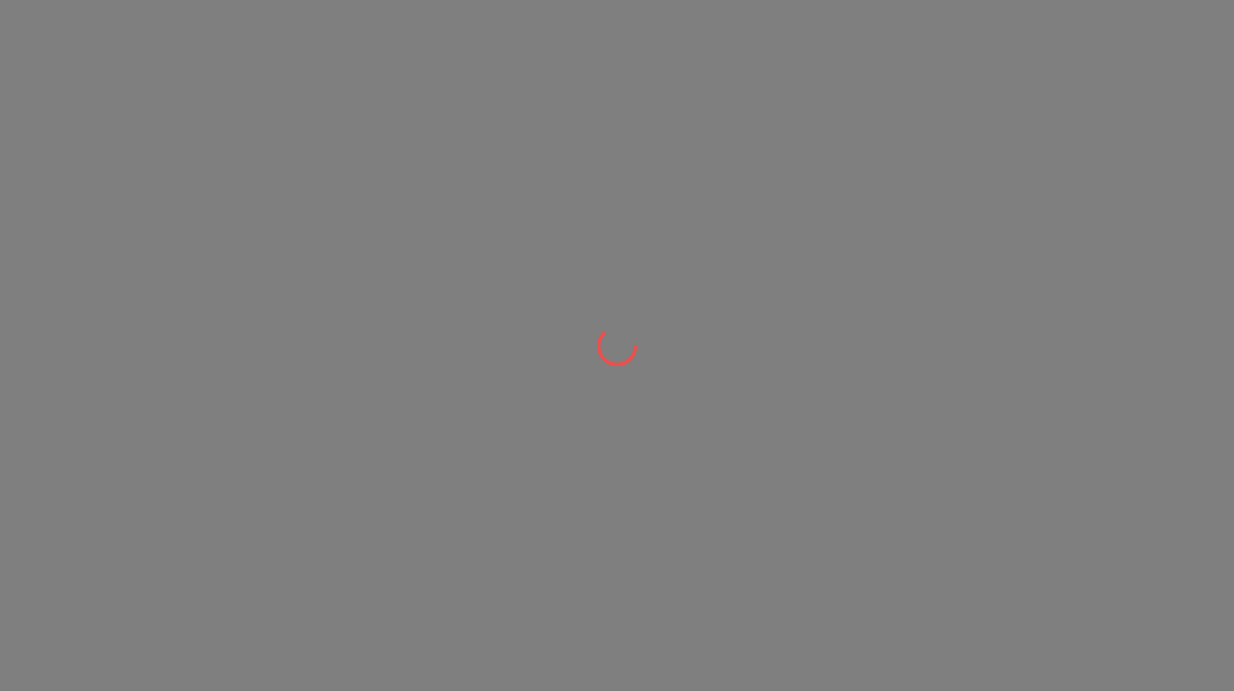 scroll, scrollTop: 0, scrollLeft: 0, axis: both 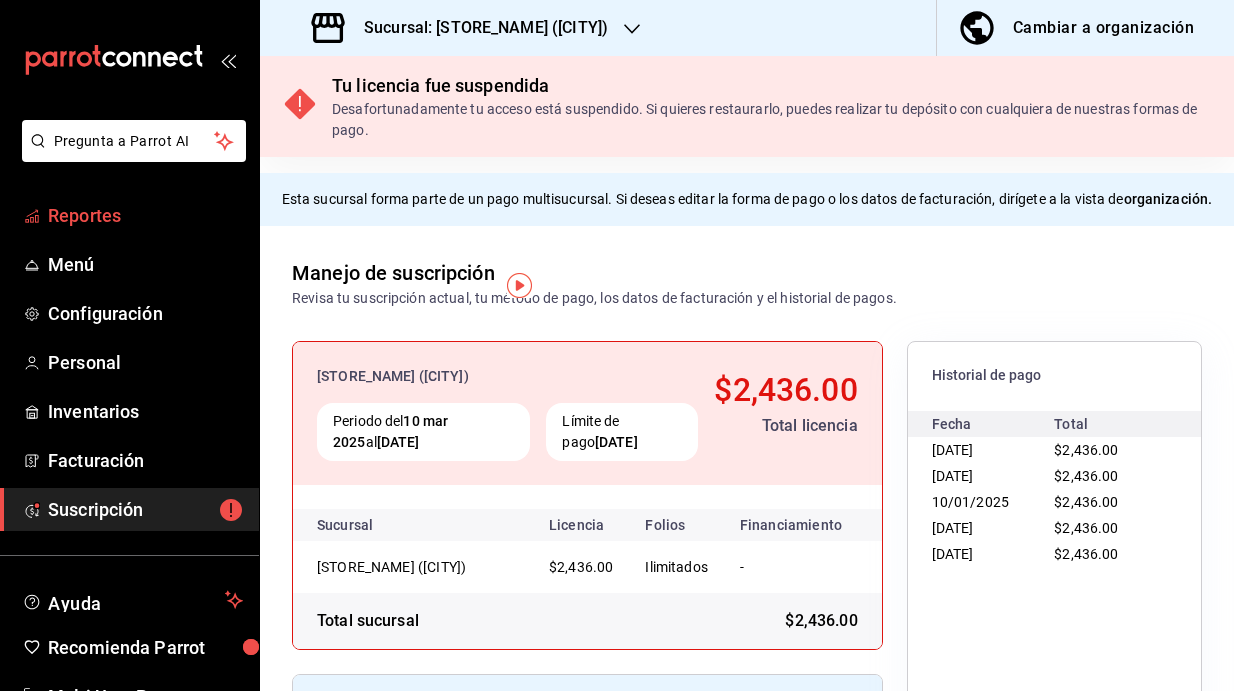 click on "Reportes" at bounding box center [145, 215] 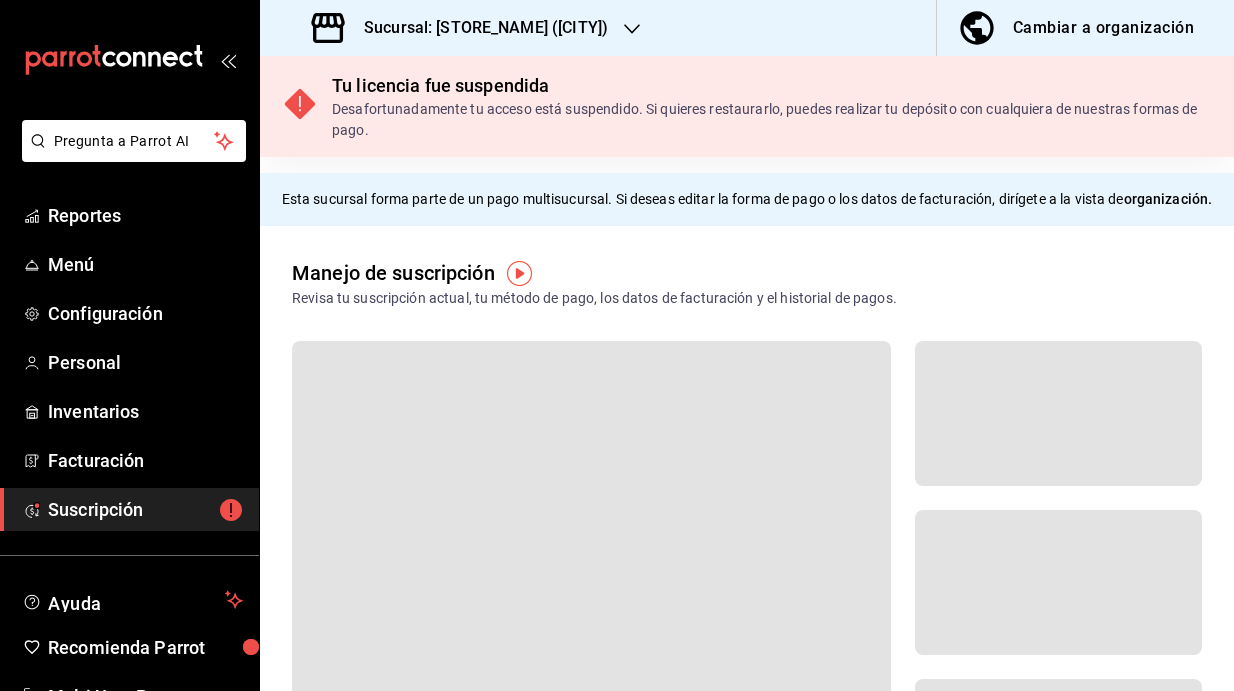 click on "Reportes" at bounding box center [145, 215] 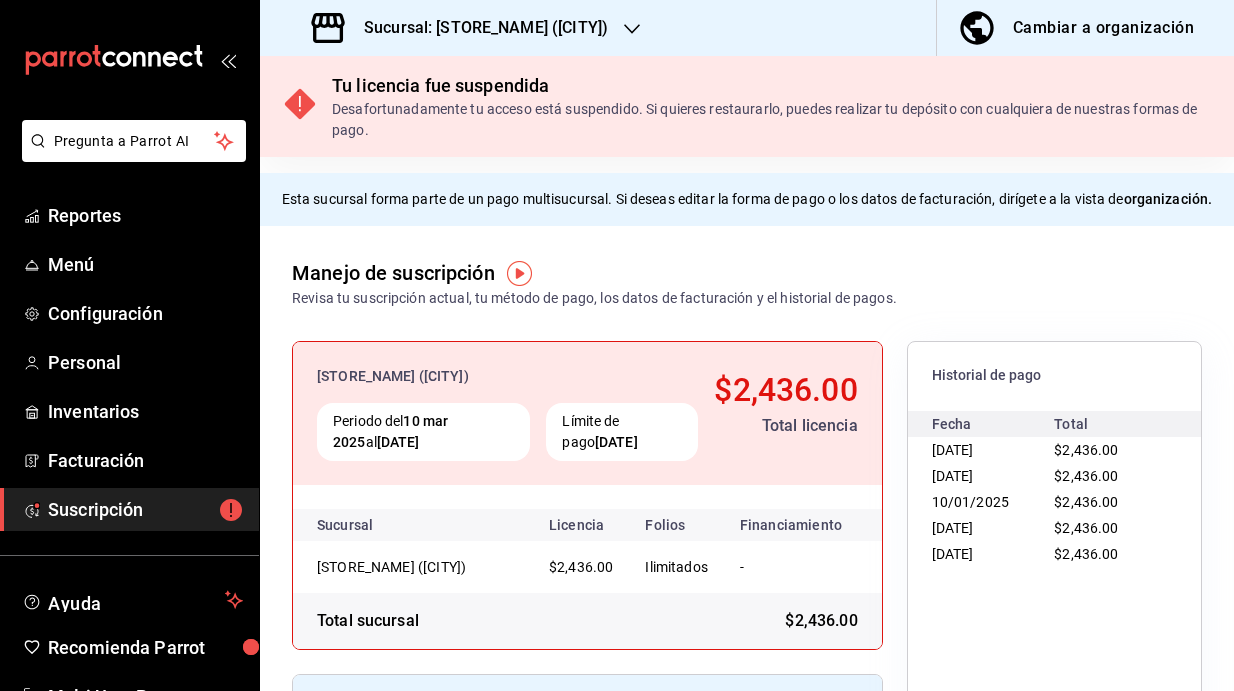 click on "Sucursal: [STORE_NAME] ([CITY])" at bounding box center [478, 28] 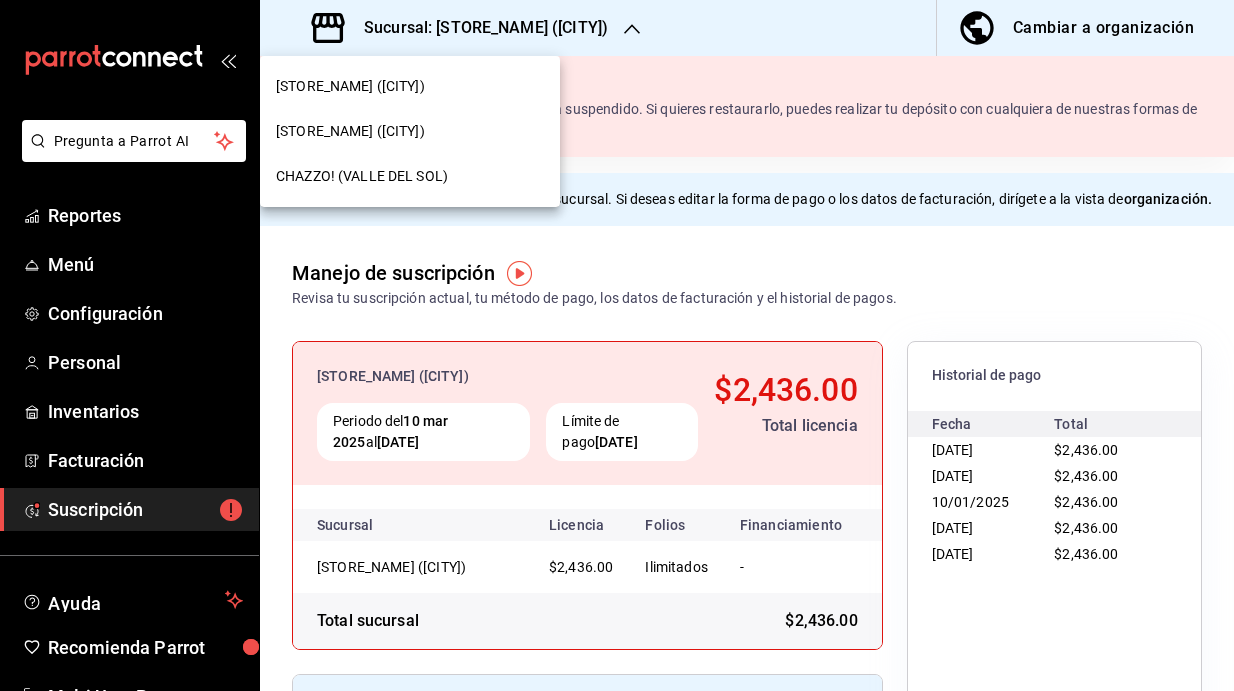 click on "[STORE_NAME] ([CITY])" at bounding box center [350, 131] 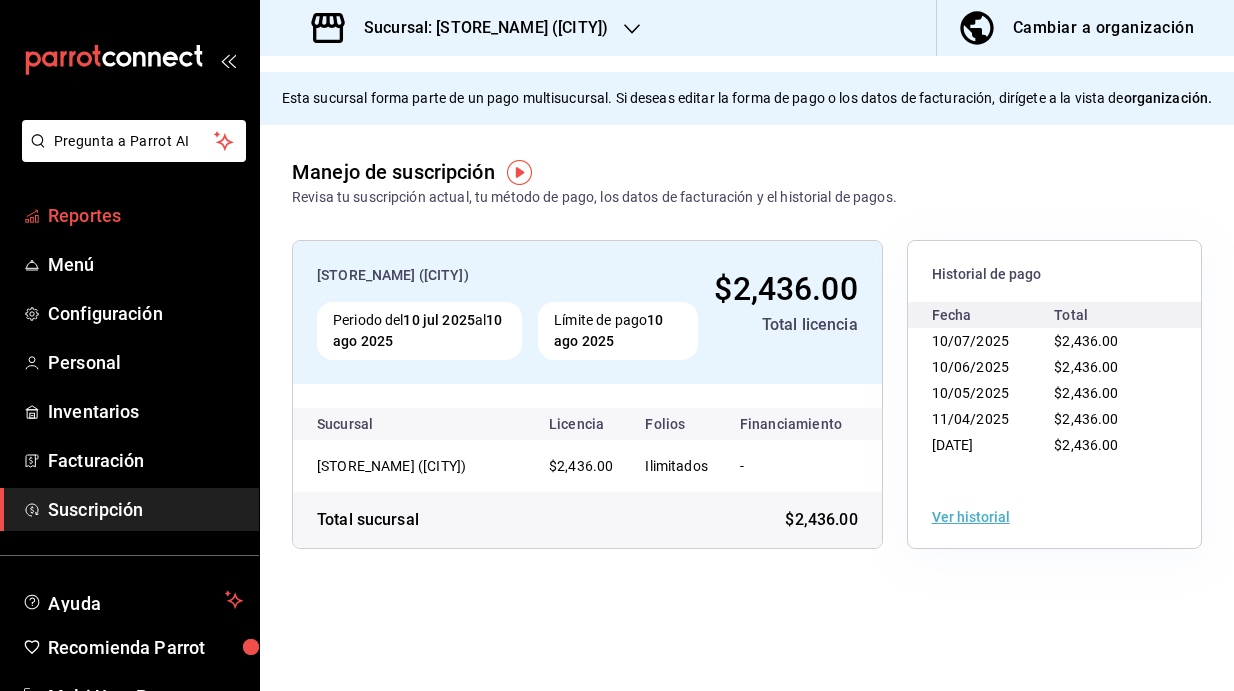 click on "Reportes" at bounding box center [145, 215] 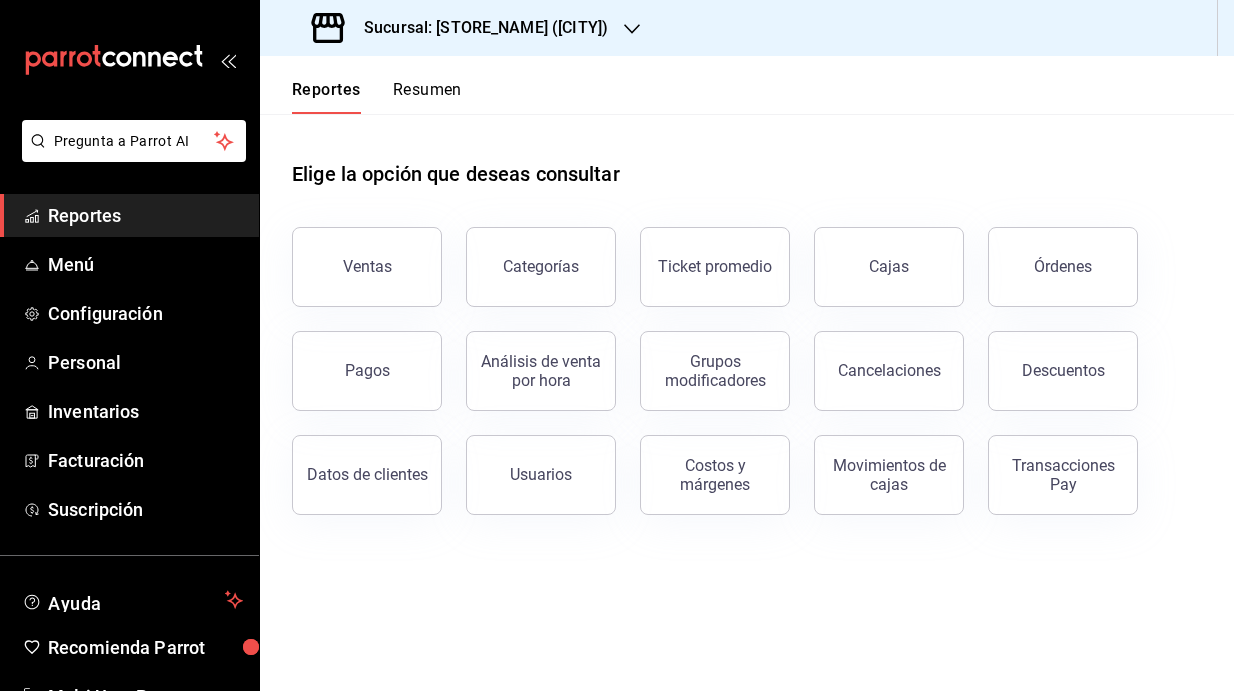 click on "Resumen" at bounding box center [427, 97] 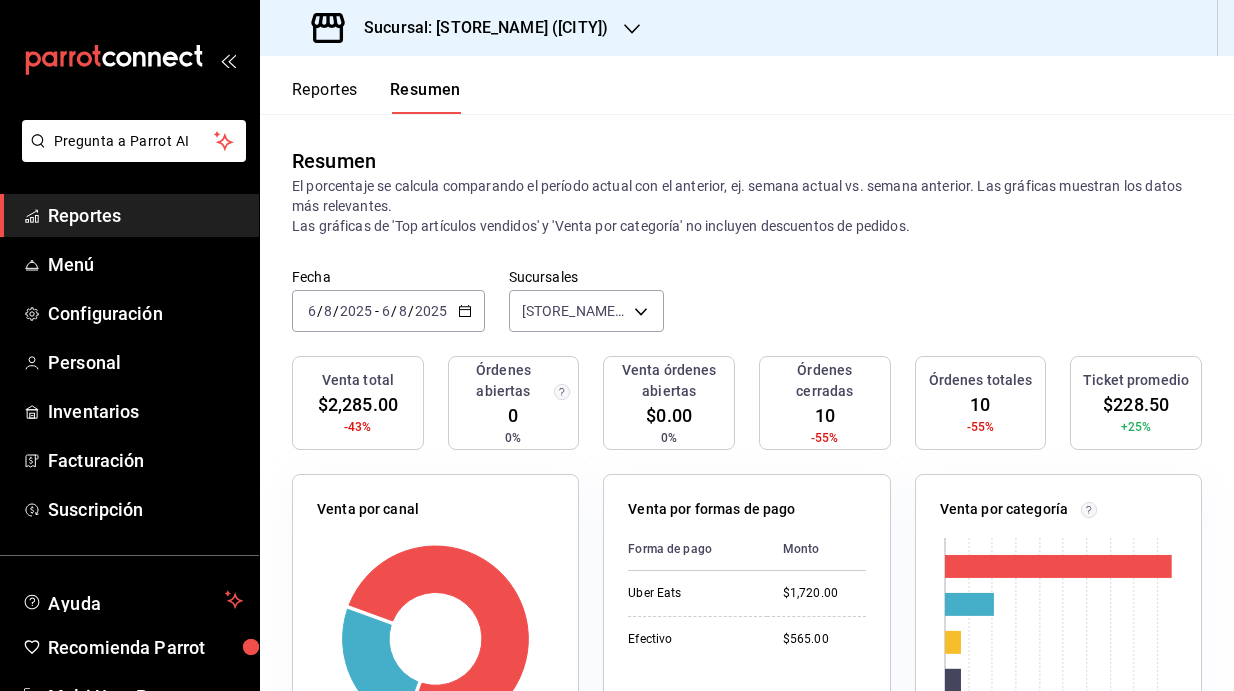 click on "Sucursal: [STORE_NAME] ([CITY])" at bounding box center (478, 28) 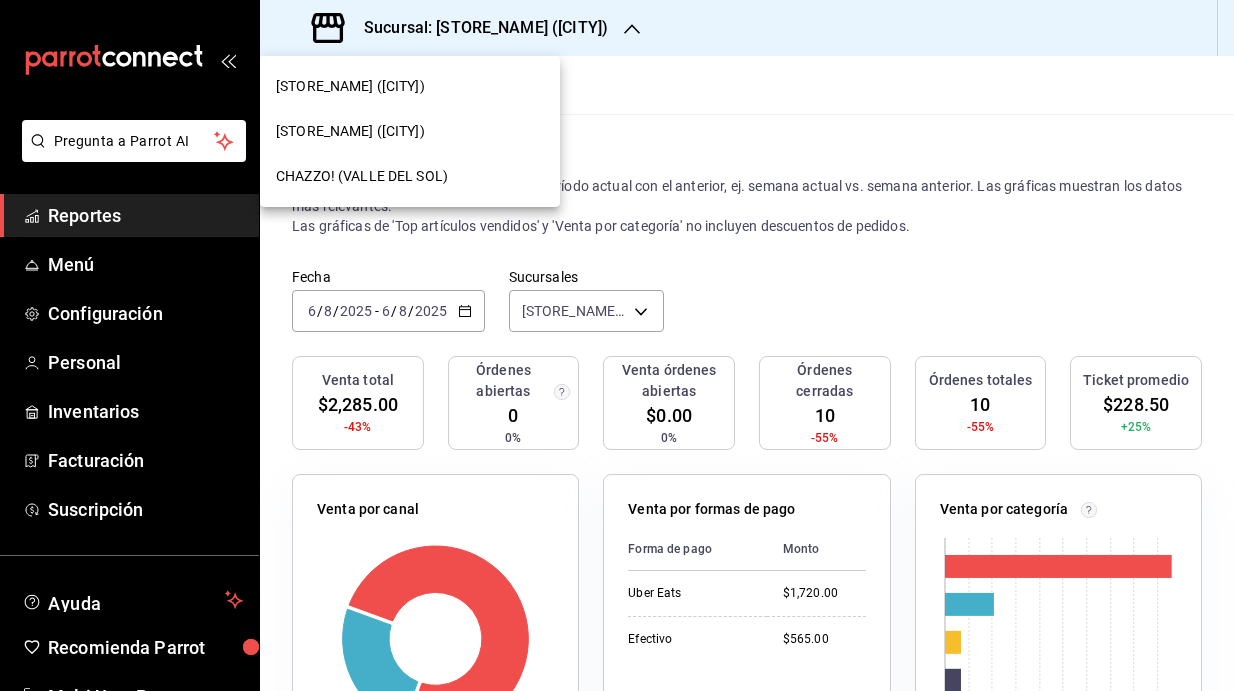 click on "CHAZZO! (VALLE DEL SOL)" at bounding box center (362, 176) 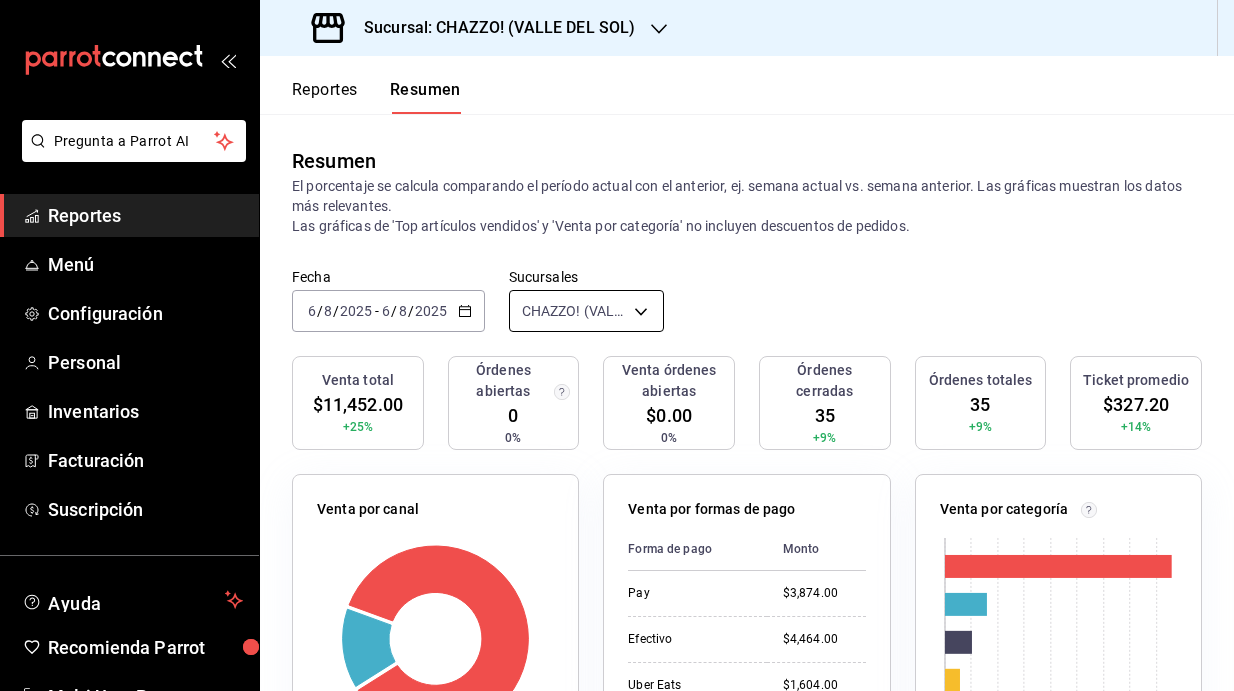 click on "Pregunta a Parrot AI Reportes   Menú   Configuración   Personal   Inventarios   Facturación   Suscripción   Ayuda Recomienda Parrot   Multi User Parrot   Sugerir nueva función   Sucursal: [STORE_NAME] ([CITY]) Reportes Resumen Resumen El porcentaje se calcula comparando el período actual con el anterior, ej. semana actual vs. semana anterior. Las gráficas muestran los datos más relevantes.  Las gráficas de 'Top artículos vendidos' y 'Venta por categoría' no incluyen descuentos de pedidos. Fecha [DATE] 6 / 8 / 2025 - [DATE] 6 / 8 / 2025 Sucursales [STORE_NAME] ([CITY]) [object Object] Venta total $[AMOUNT] +25% Órdenes abiertas 0 0% Venta órdenes abiertas $0.00 0% Órdenes cerradas 35 +9% Órdenes totales 35 +9% Ticket promedio $[AMOUNT] +14% Venta por canal Canal Porcentaje Monto Sucursal 85.99% $[AMOUNT] Uber Eats 14.01% $[AMOUNT] Venta por formas de pago Forma de pago Monto Pay $[AMOUNT] Efectivo $[AMOUNT] Uber Eats $[AMOUNT] USD $[AMOUNT] Venta por categoría   0 2K 4K 6K 8K Monto" at bounding box center (617, 345) 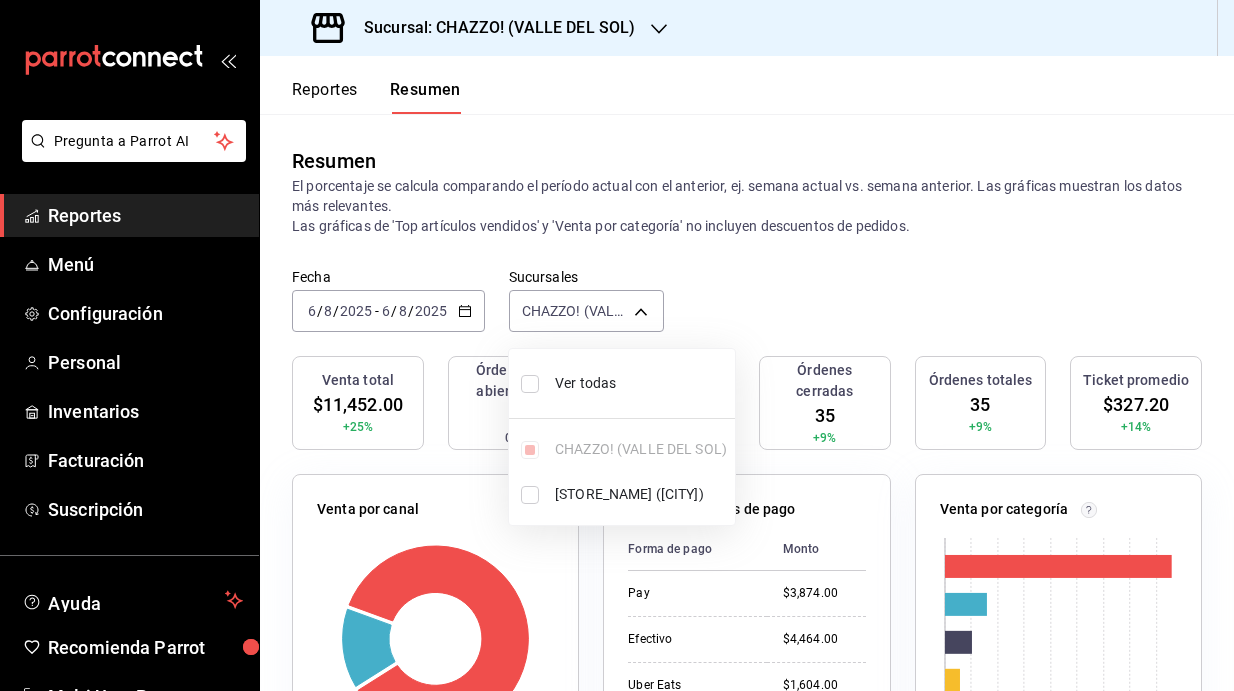click at bounding box center (530, 384) 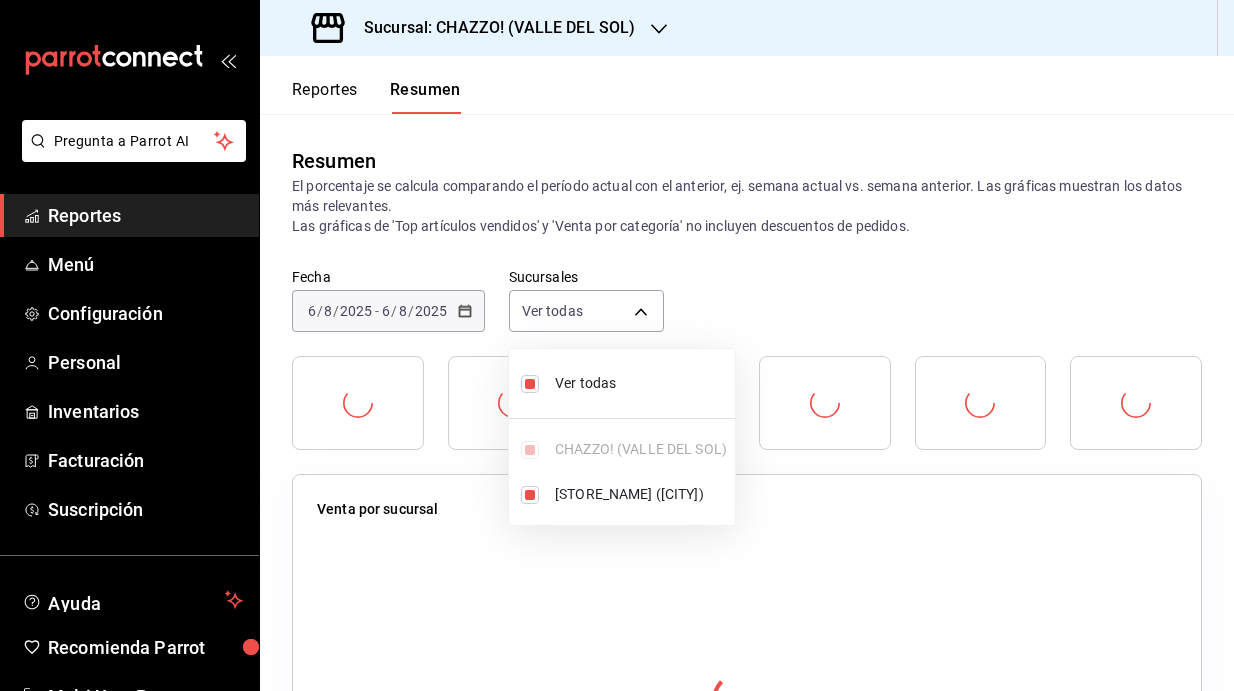 click at bounding box center [617, 345] 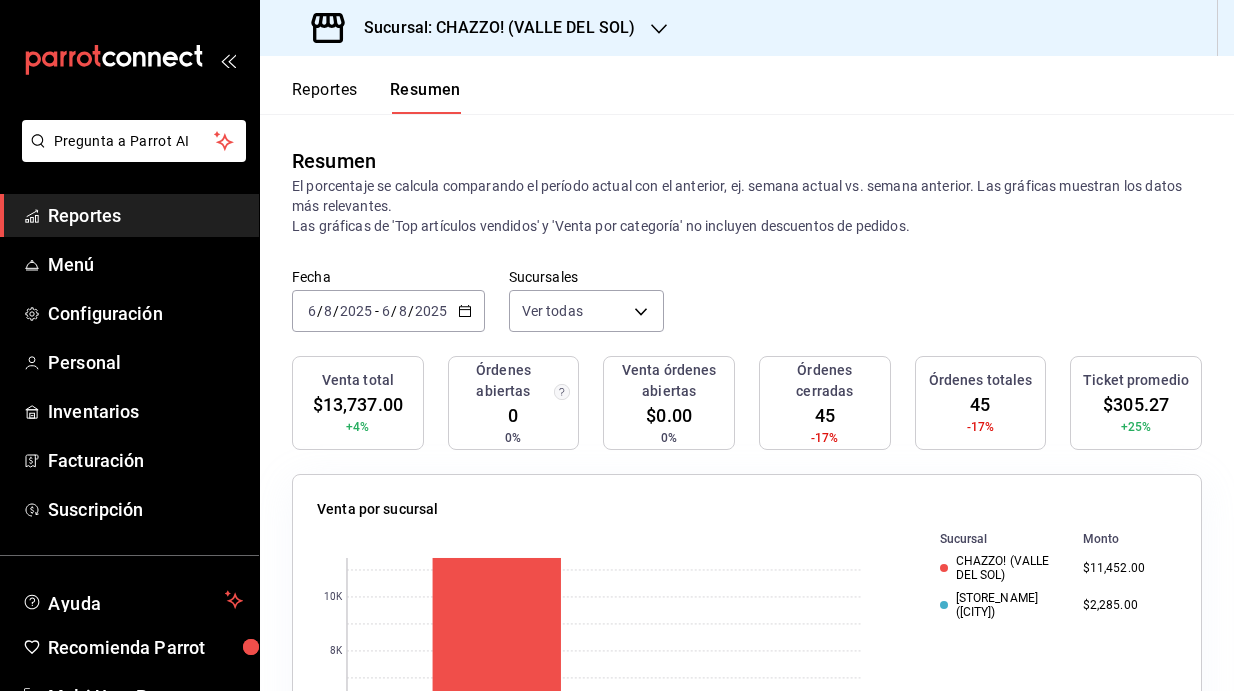 click on "2025" at bounding box center [431, 311] 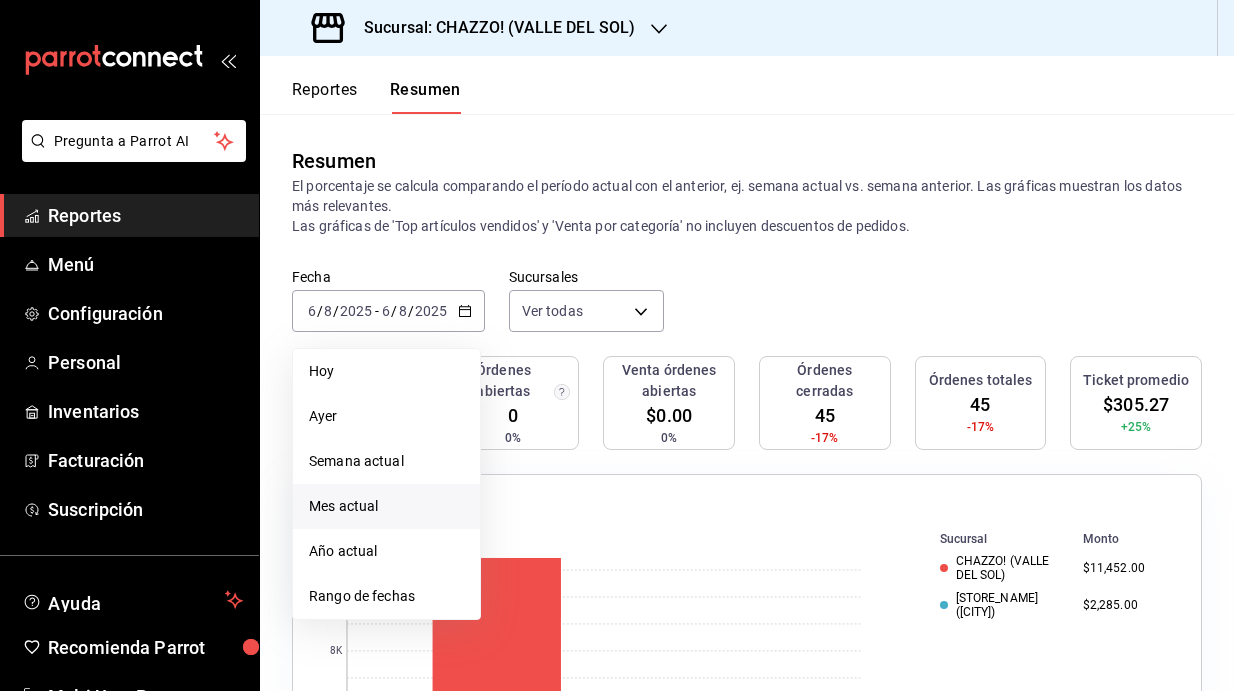 click on "Mes actual" at bounding box center (386, 506) 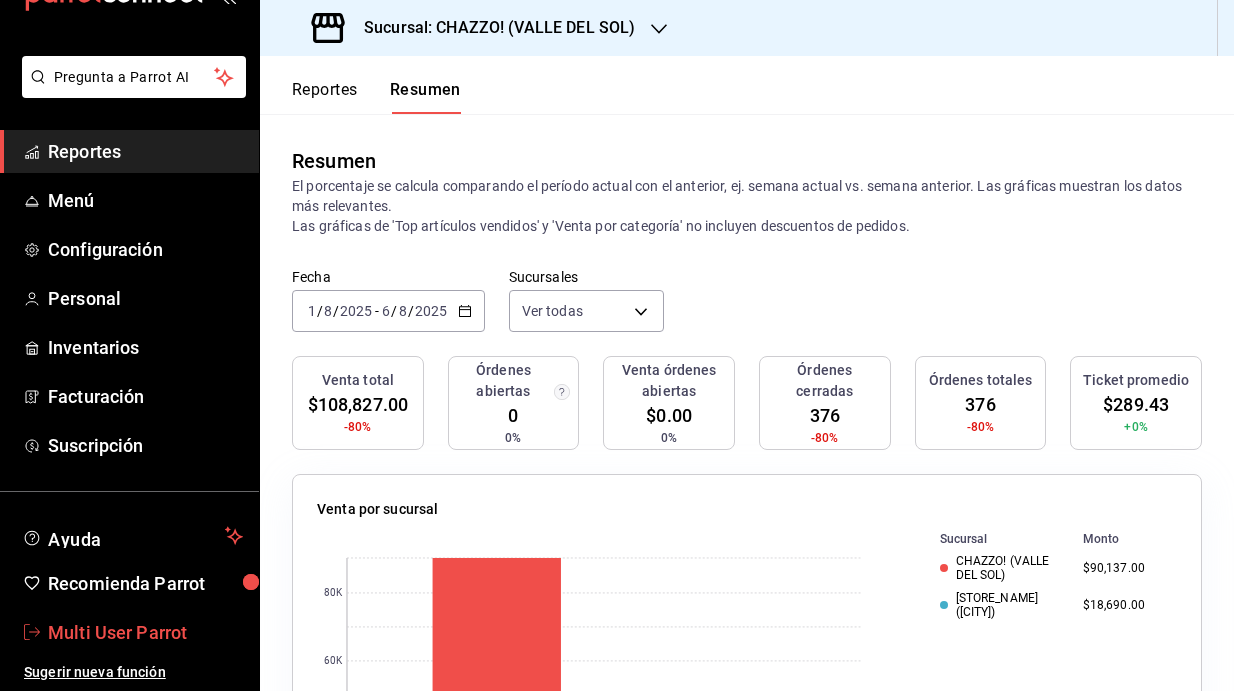scroll, scrollTop: 64, scrollLeft: 0, axis: vertical 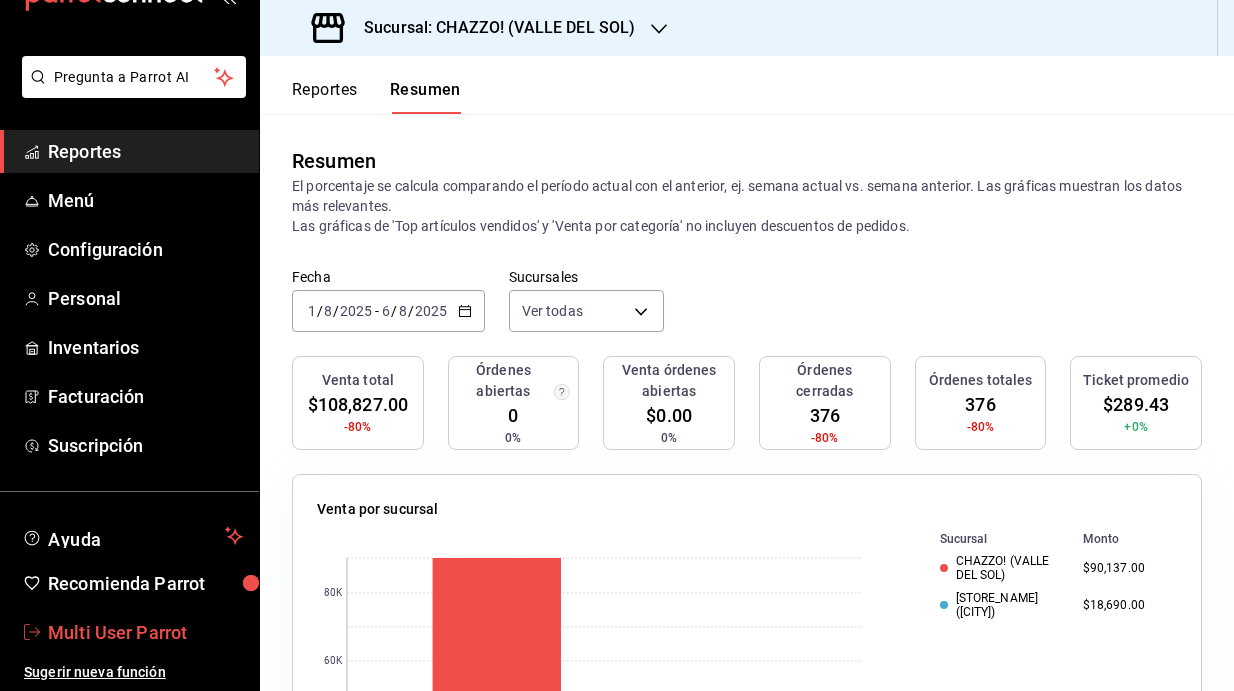 click on "Multi User Parrot" at bounding box center [145, 632] 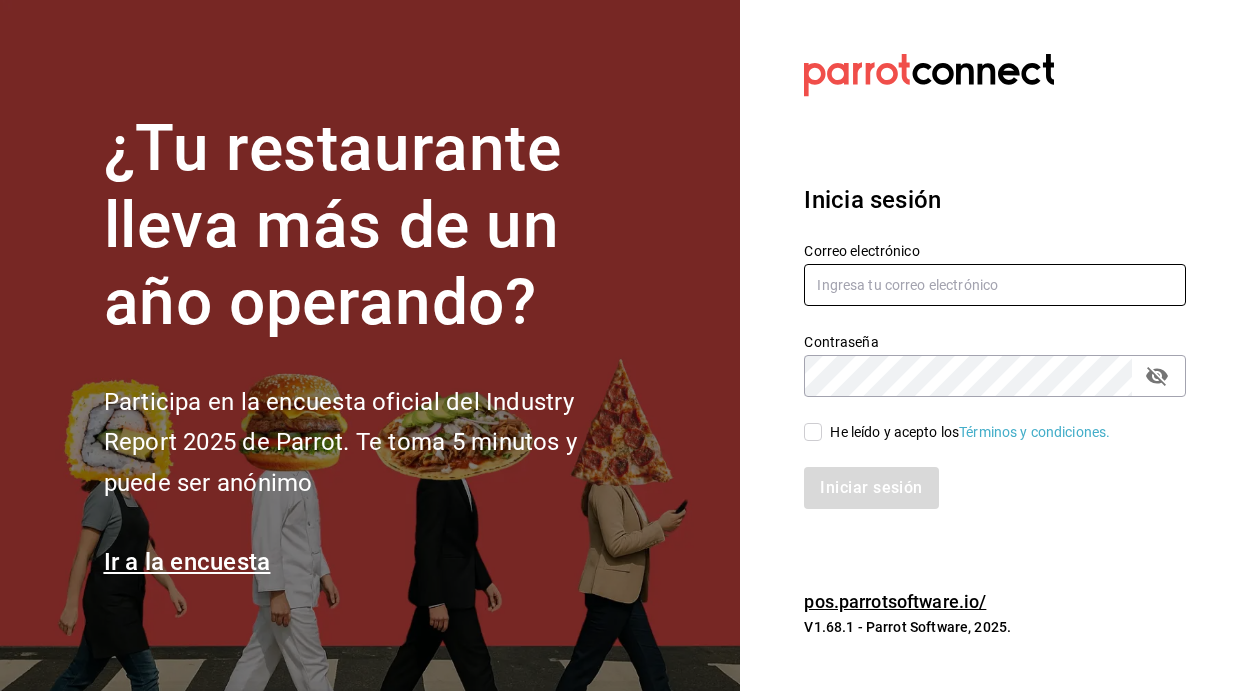 type on "[EMAIL]" 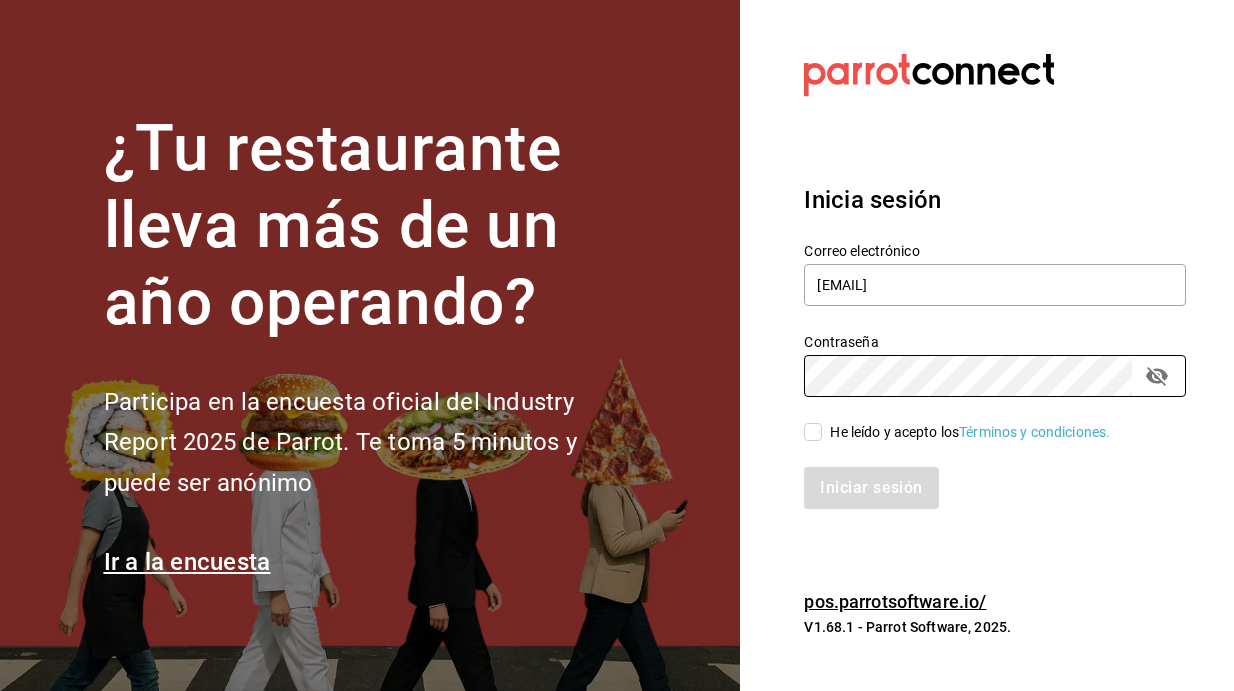 click on "He leído y acepto los  Términos y condiciones." at bounding box center (813, 432) 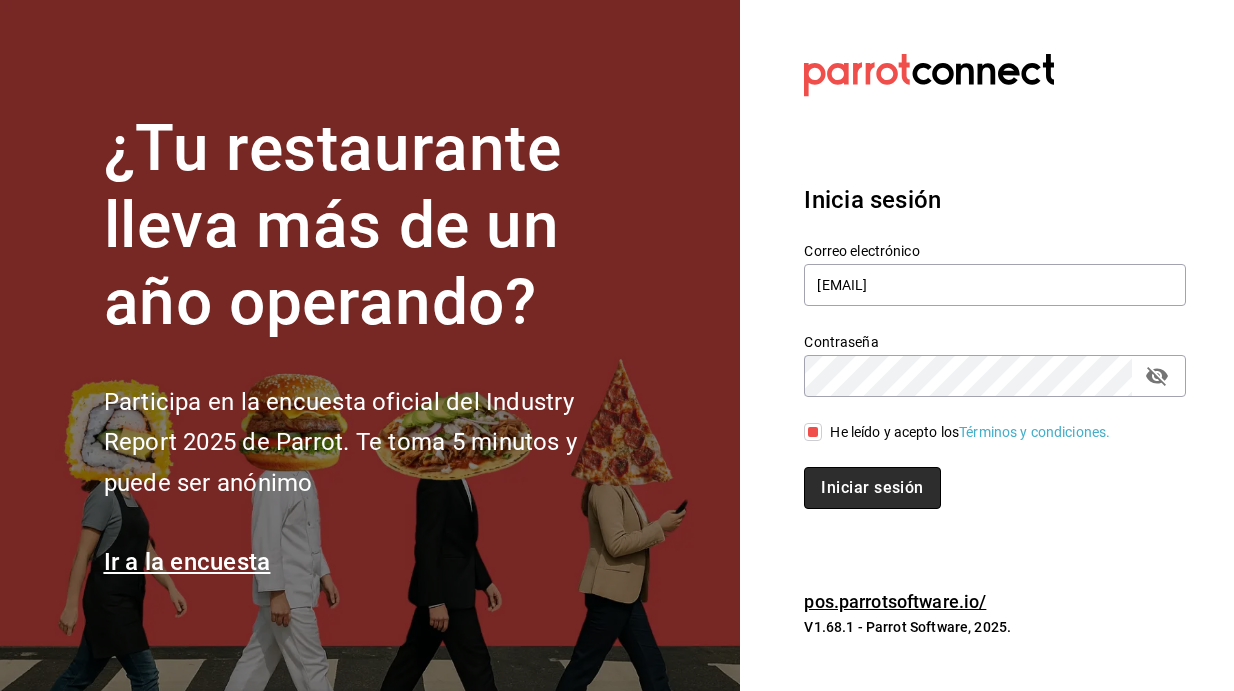 click on "Iniciar sesión" at bounding box center [872, 488] 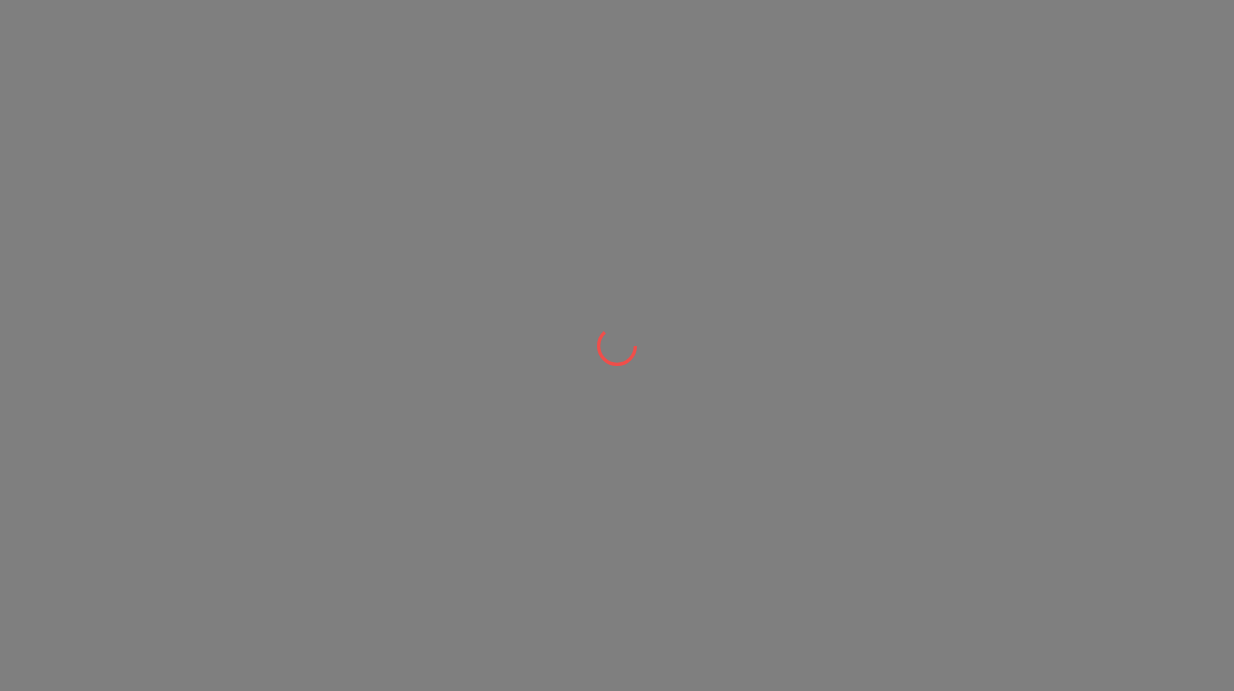 scroll, scrollTop: 0, scrollLeft: 0, axis: both 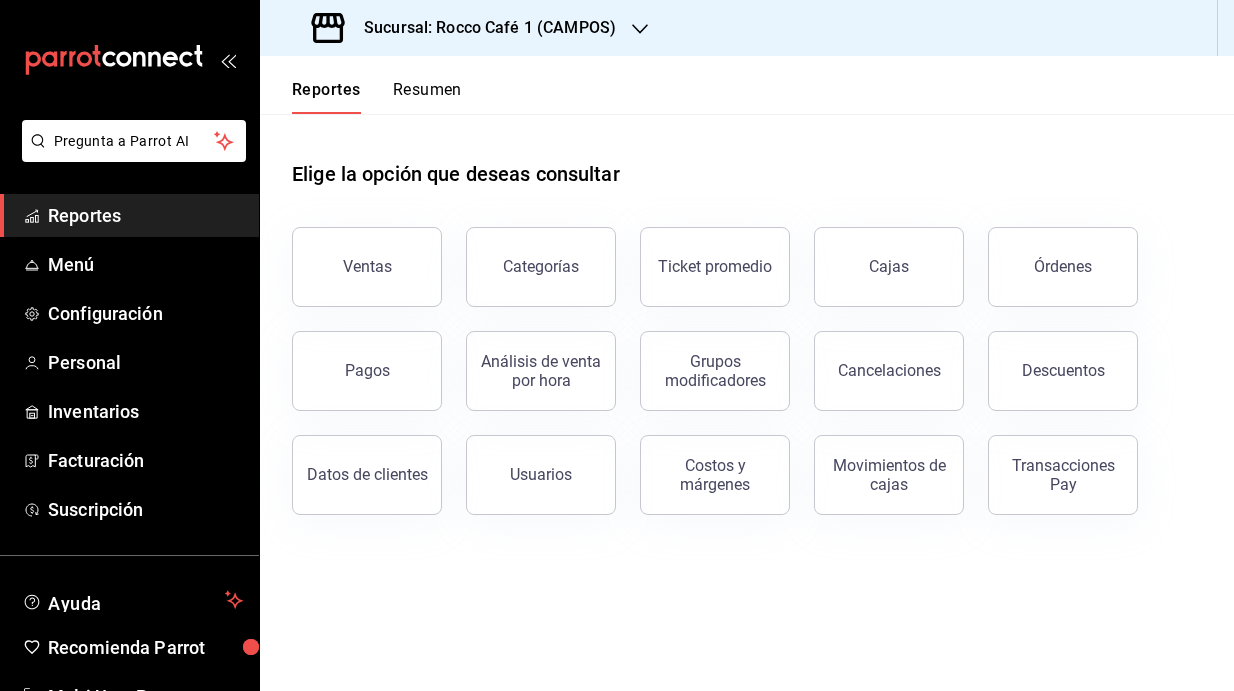click on "Resumen" at bounding box center [427, 97] 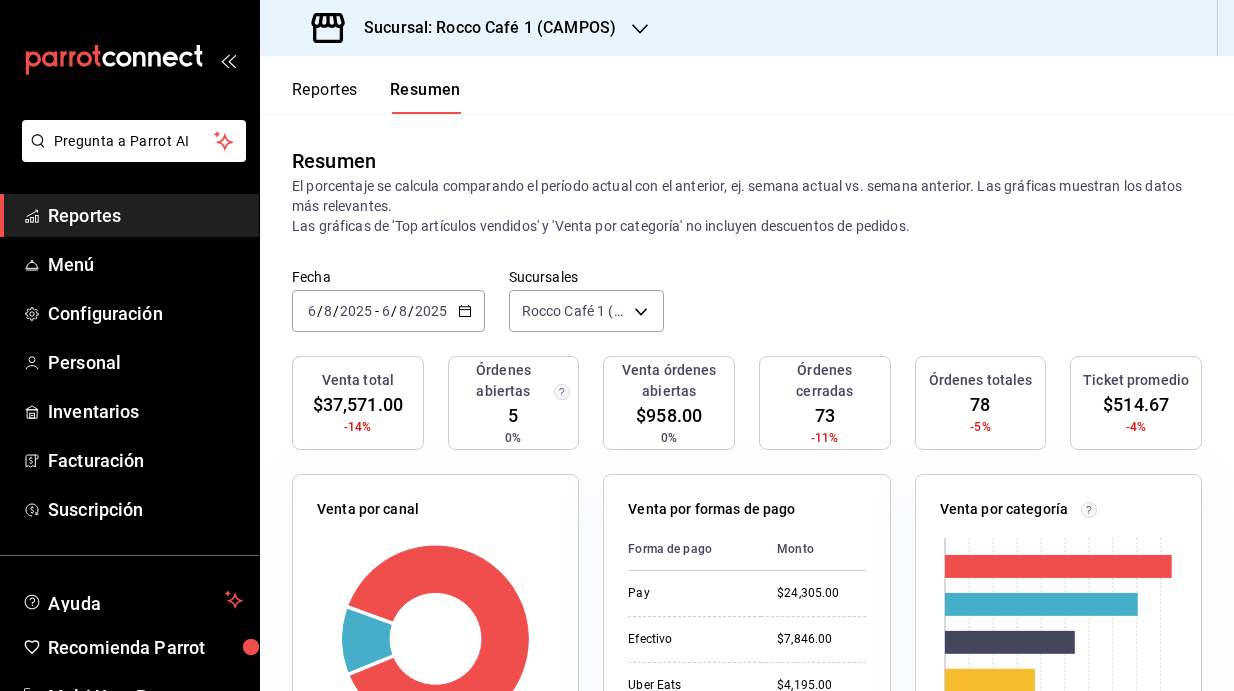 click on "Sucursal: Rocco Café 1 (CAMPOS)" at bounding box center (482, 28) 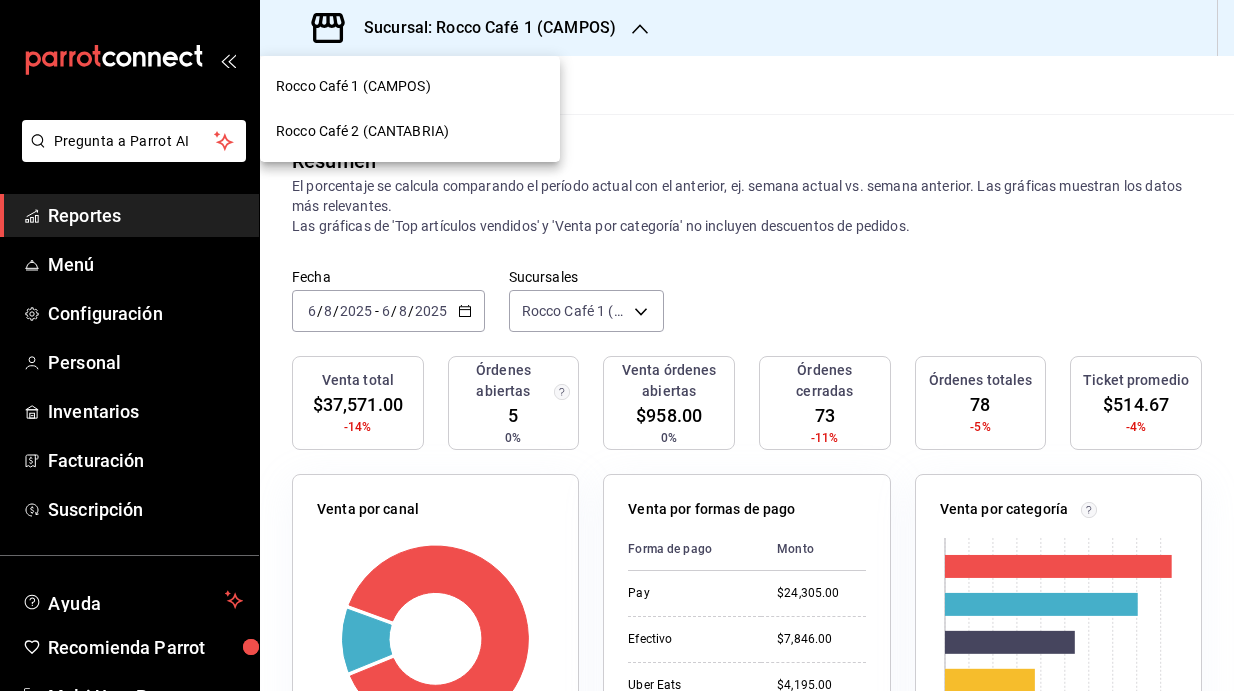 click on "Rocco Café 2 (CANTABRIA)" at bounding box center (362, 131) 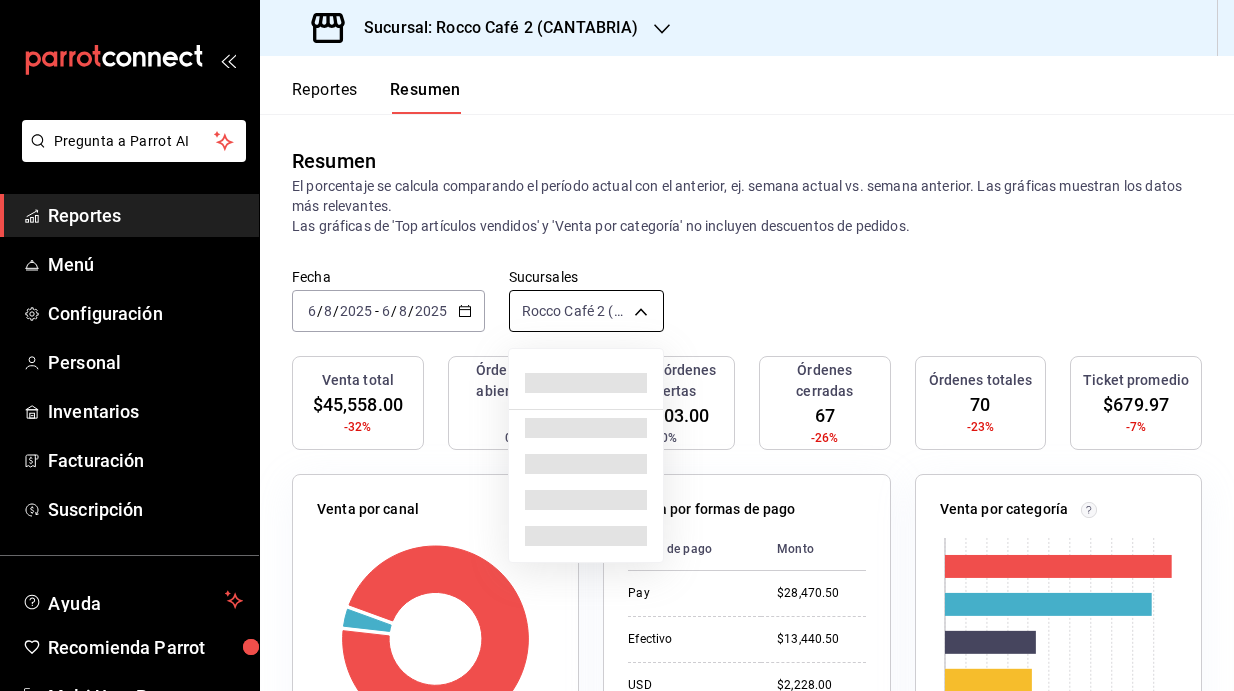 click on "Pregunta a Parrot AI Reportes   Menú   Configuración   Personal   Inventarios   Facturación   Suscripción   Ayuda Recomienda Parrot   Multi User Parrot   Sugerir nueva función   Sucursal: Rocco Café 2 (CANTABRIA) Reportes Resumen Resumen El porcentaje se calcula comparando el período actual con el anterior, ej. semana actual vs. semana anterior. Las gráficas muestran los datos más relevantes.  Las gráficas de 'Top artículos vendidos' y 'Venta por categoría' no incluyen descuentos de pedidos. Fecha 2025-08-06 6 / 8 / 2025 - 2025-08-06 6 / 8 / 2025 Sucursales Rocco Café 2 (CANTABRIA) [object Object] Venta total $45,558.00 -32% Órdenes abiertas 3 0% Venta órdenes abiertas $5,203.00 0% Órdenes cerradas 67 -26% Órdenes totales 70 -23% Ticket promedio $679.97 -7% Venta por canal Canal Porcentaje Monto Sucursal 96.89% $44,139.00 Uber Eats 3.11% $1,419.00 Venta por formas de pago Forma de pago Monto Pay $28,470.50 Efectivo $13,440.50 USD $2,228.00 Uber Eats $1,419.00 Venta por categoría   0 2K 4K 6K" at bounding box center [617, 345] 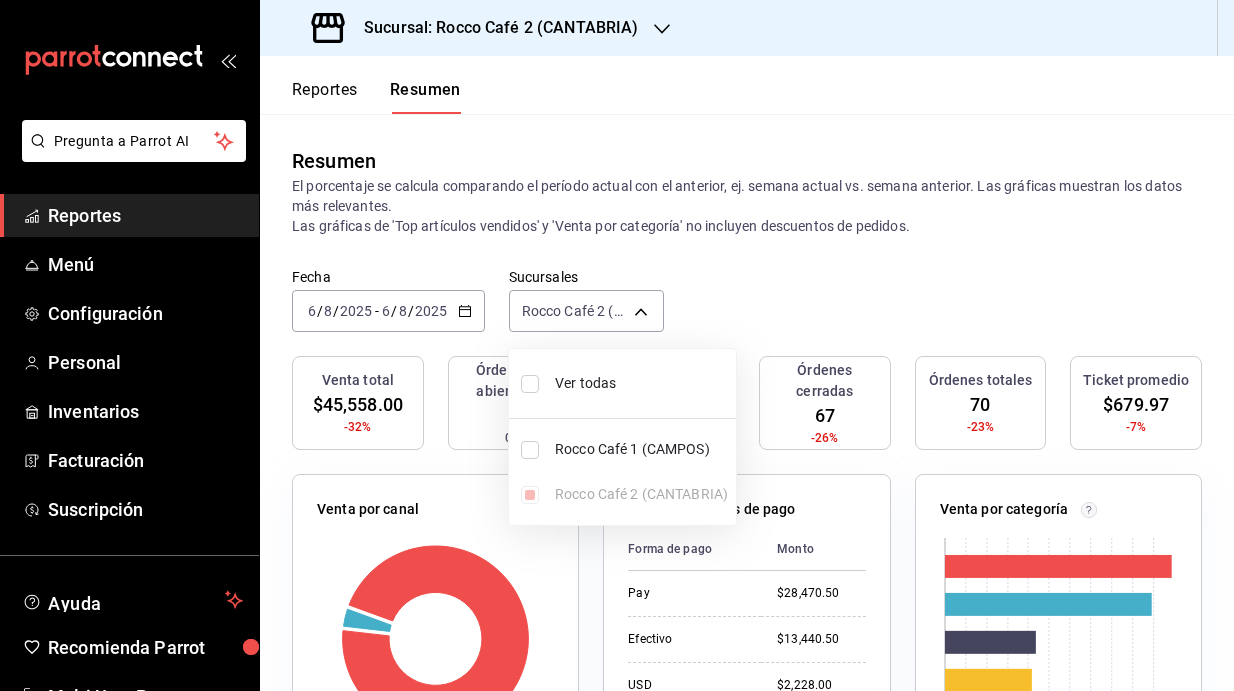 click at bounding box center [530, 384] 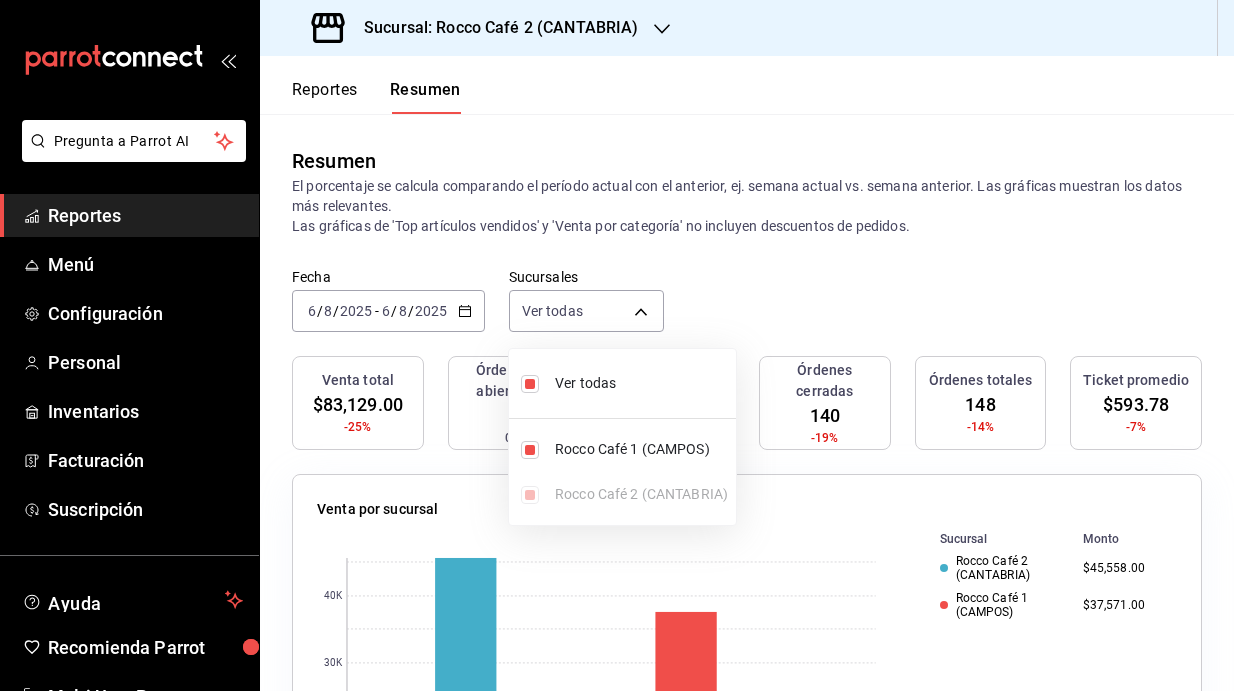 click at bounding box center (617, 345) 